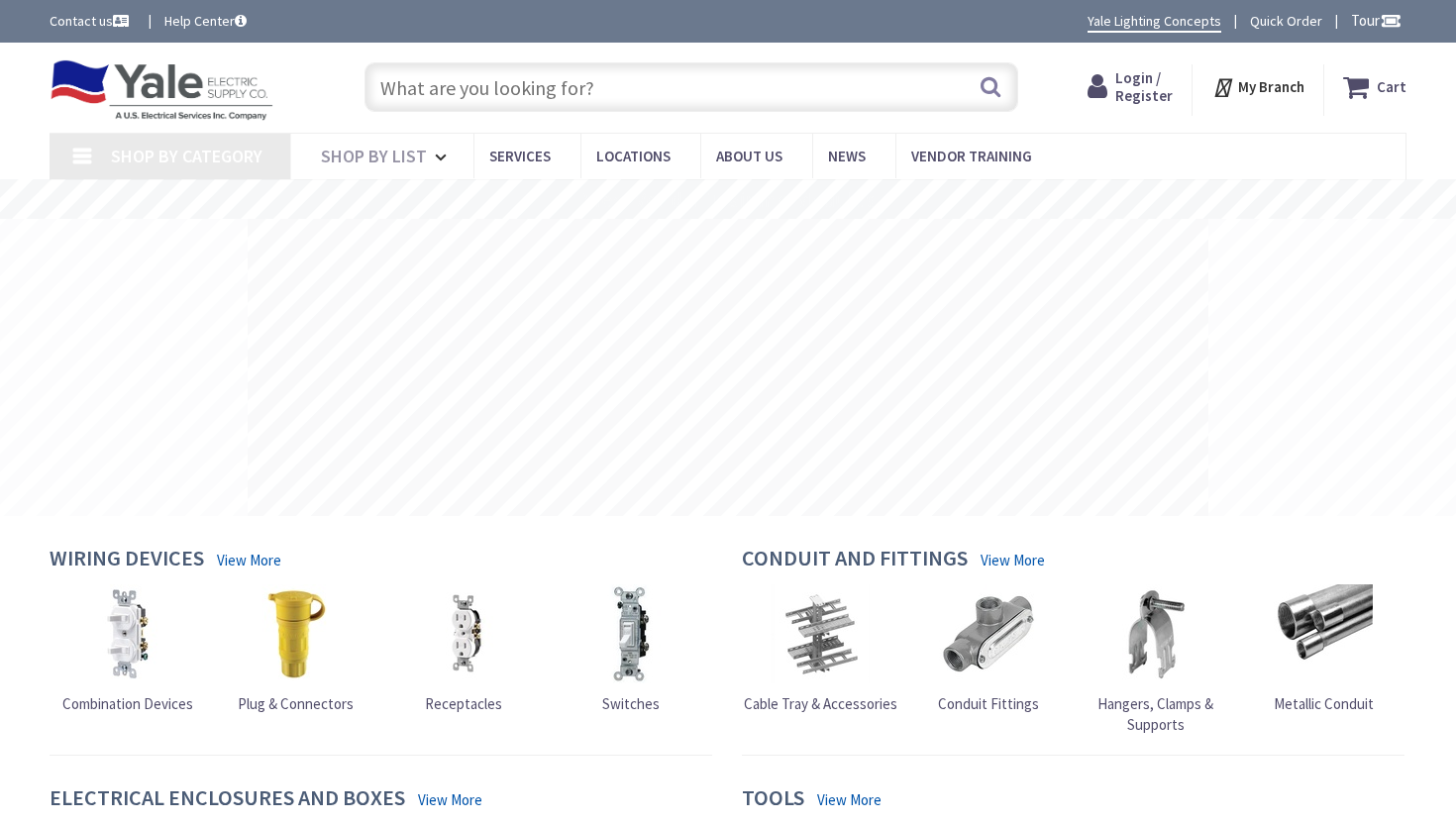 scroll, scrollTop: 0, scrollLeft: 0, axis: both 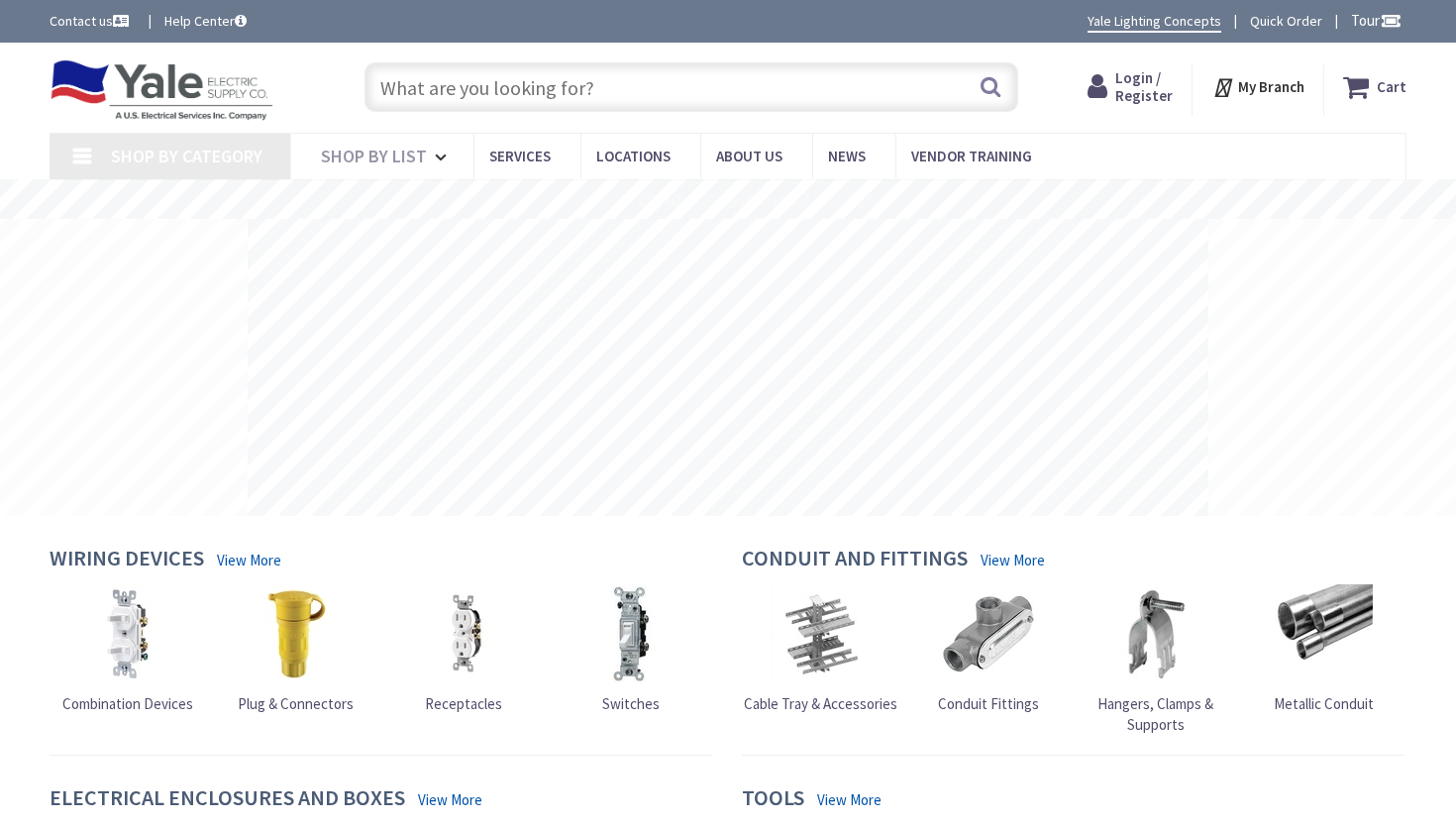 click at bounding box center (691, 87) 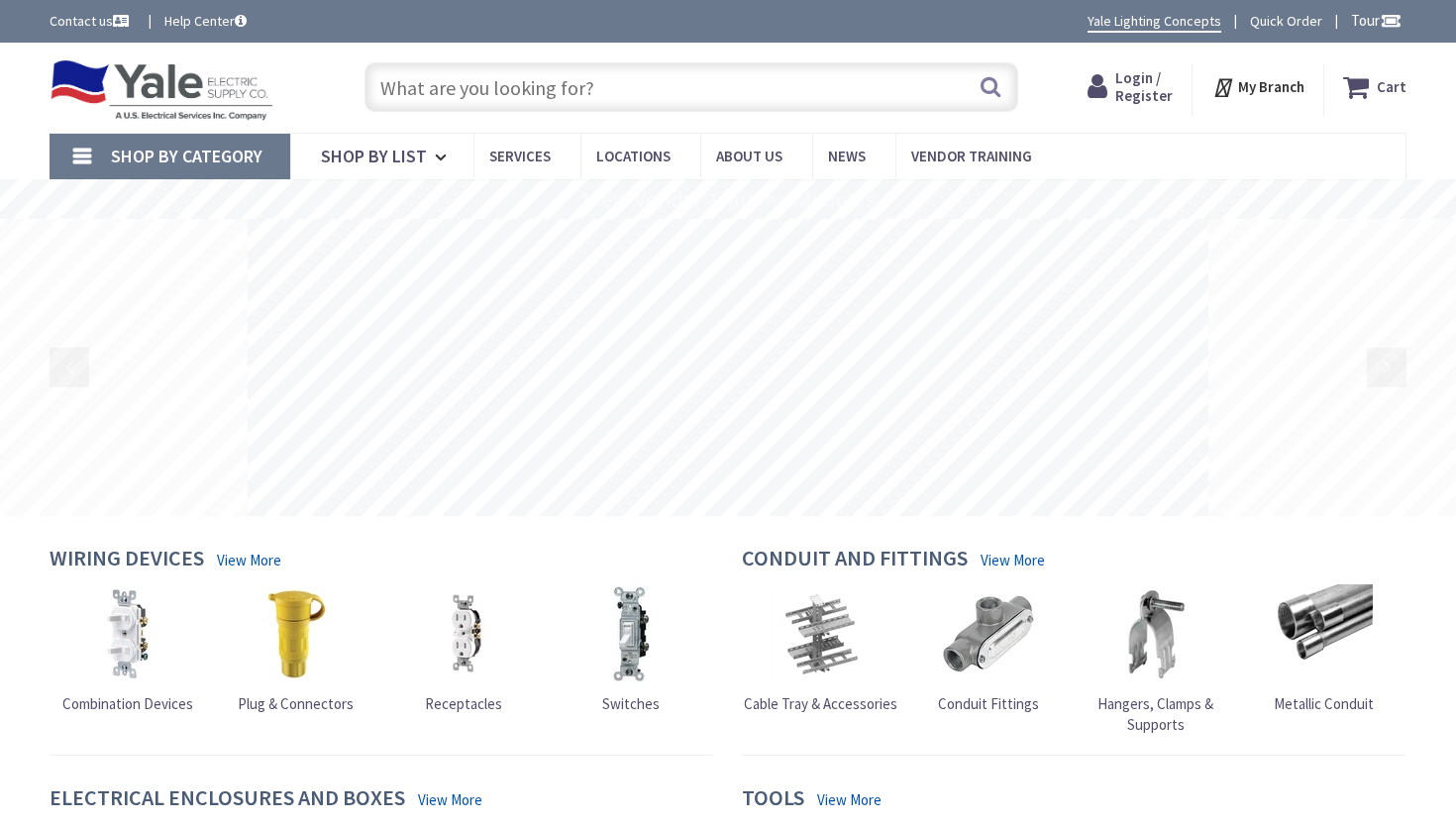 scroll, scrollTop: 0, scrollLeft: 0, axis: both 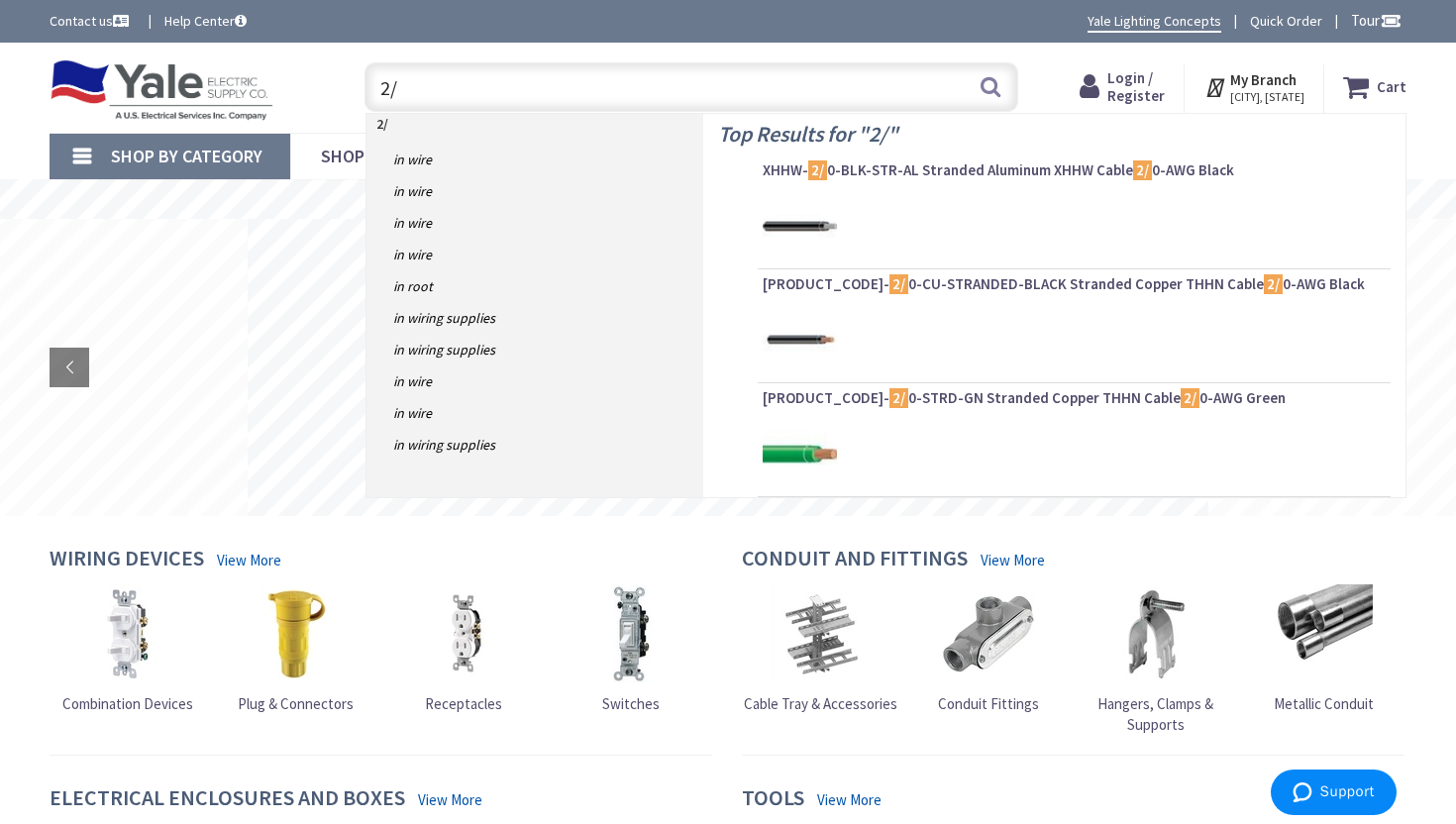 type on "2/" 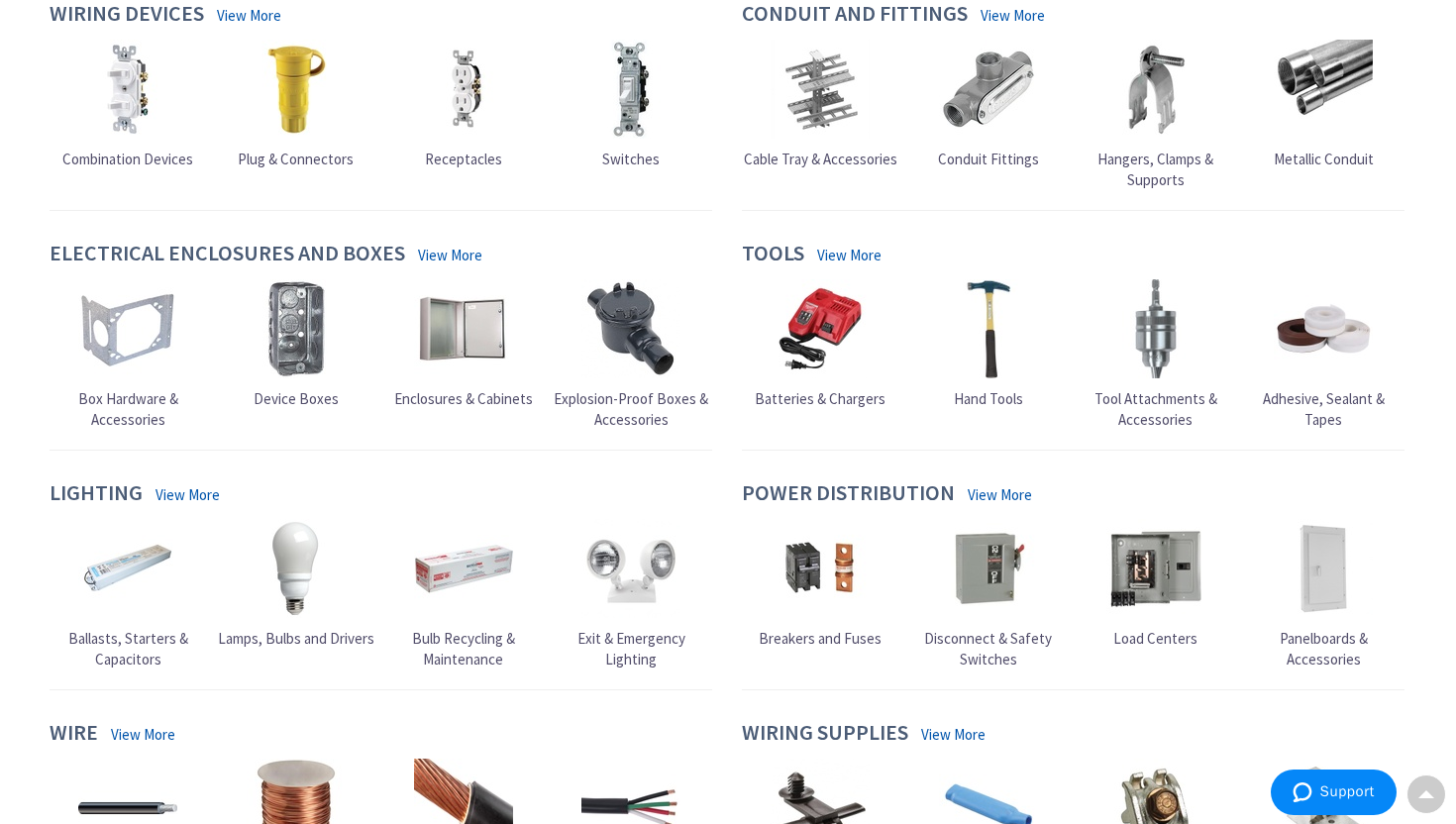 scroll, scrollTop: 492, scrollLeft: 0, axis: vertical 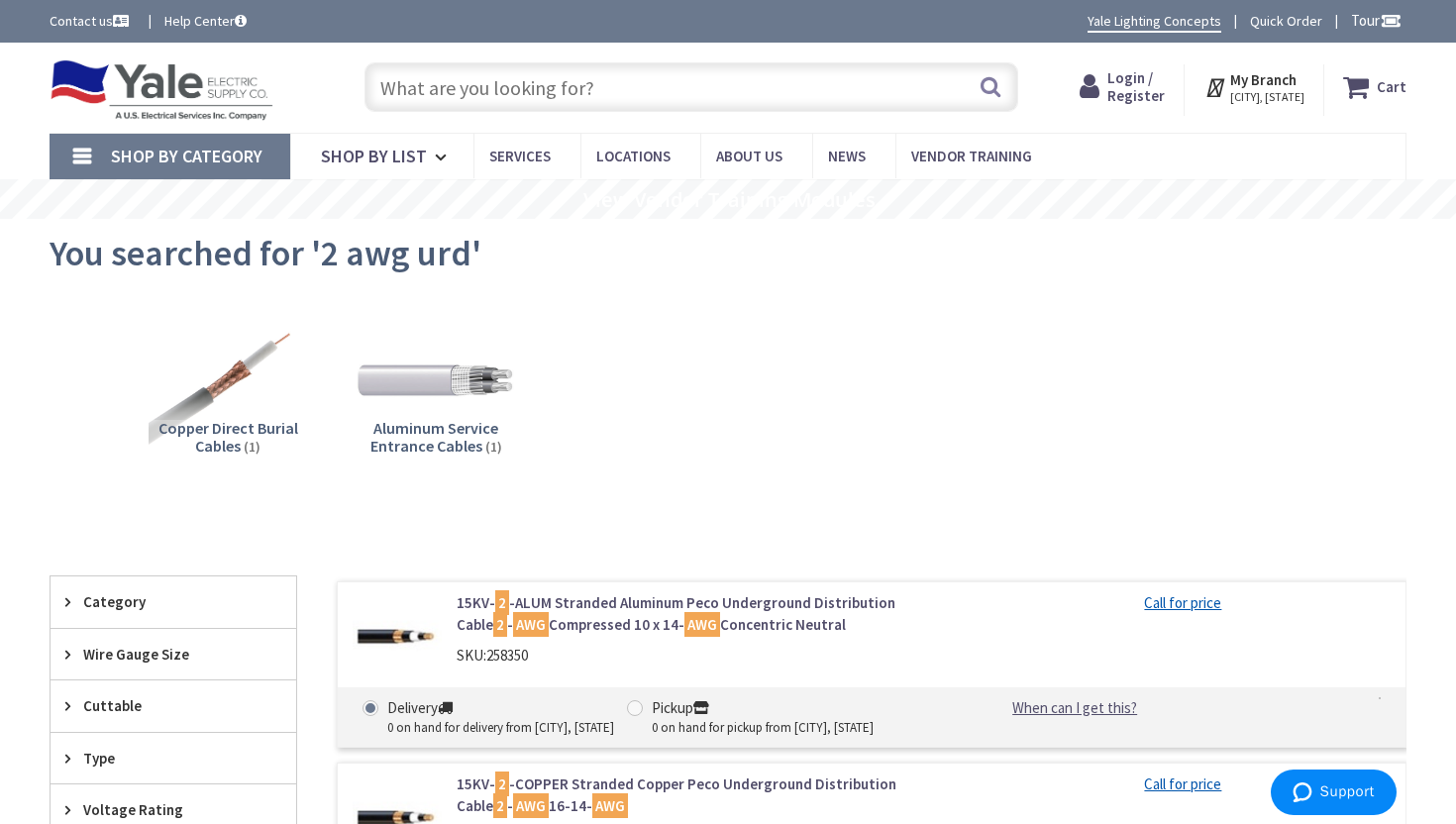 click at bounding box center (691, 87) 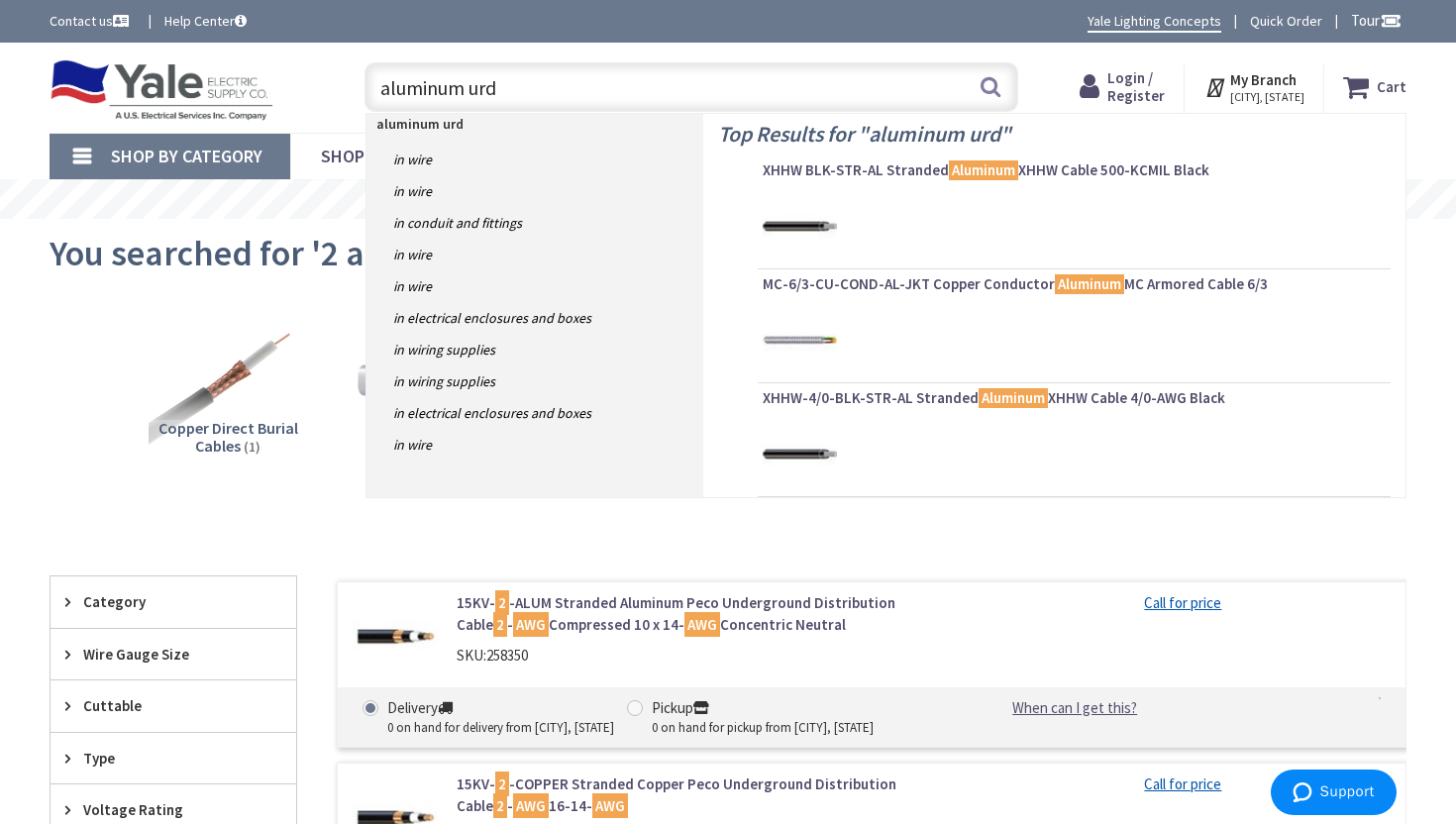 type on "aluminum urd" 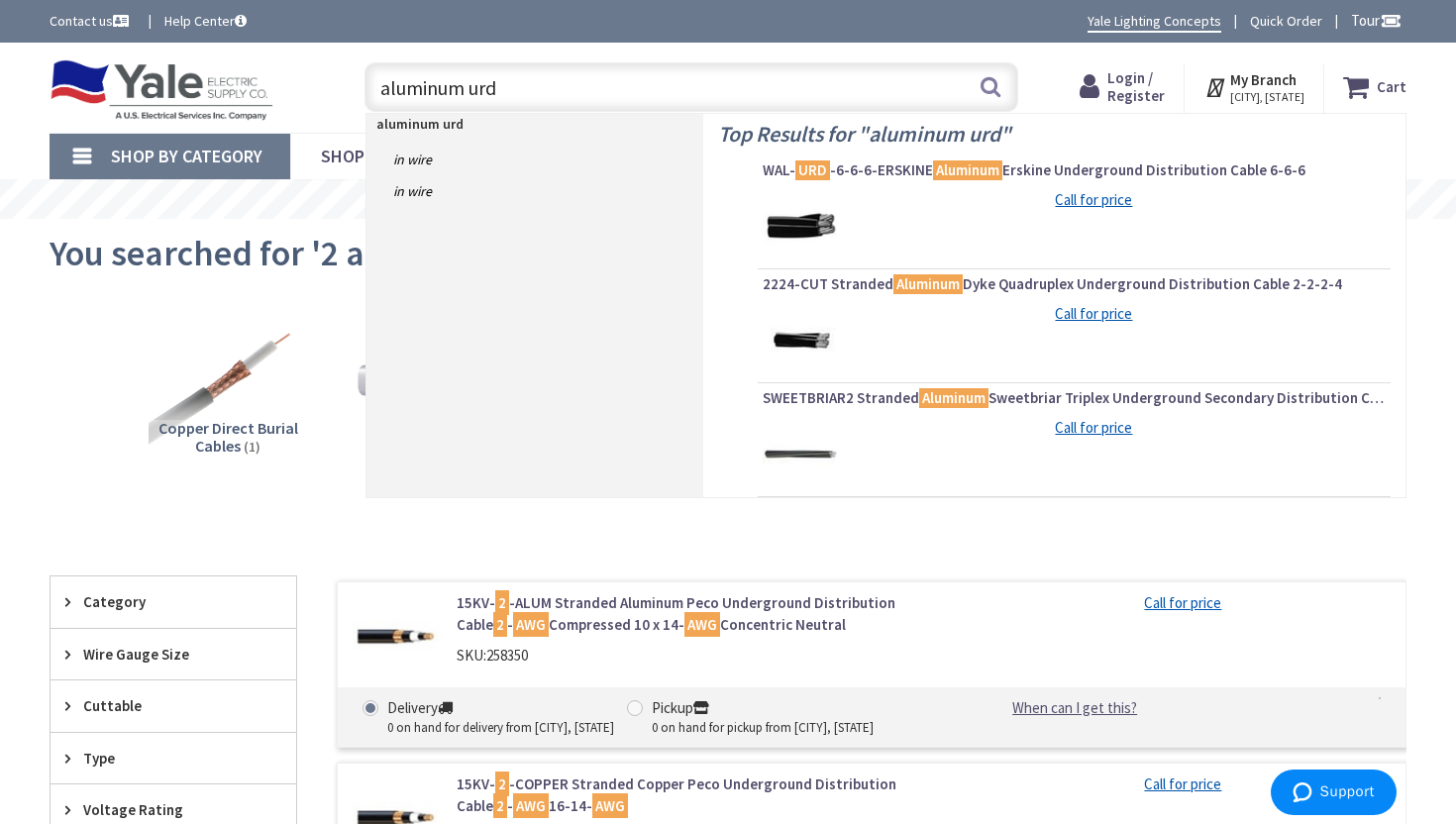 click on "2224-CUT Stranded  Aluminum  Dyke Quadruplex Underground Distribution Cable 2-2-2-4" at bounding box center (1074, 284) 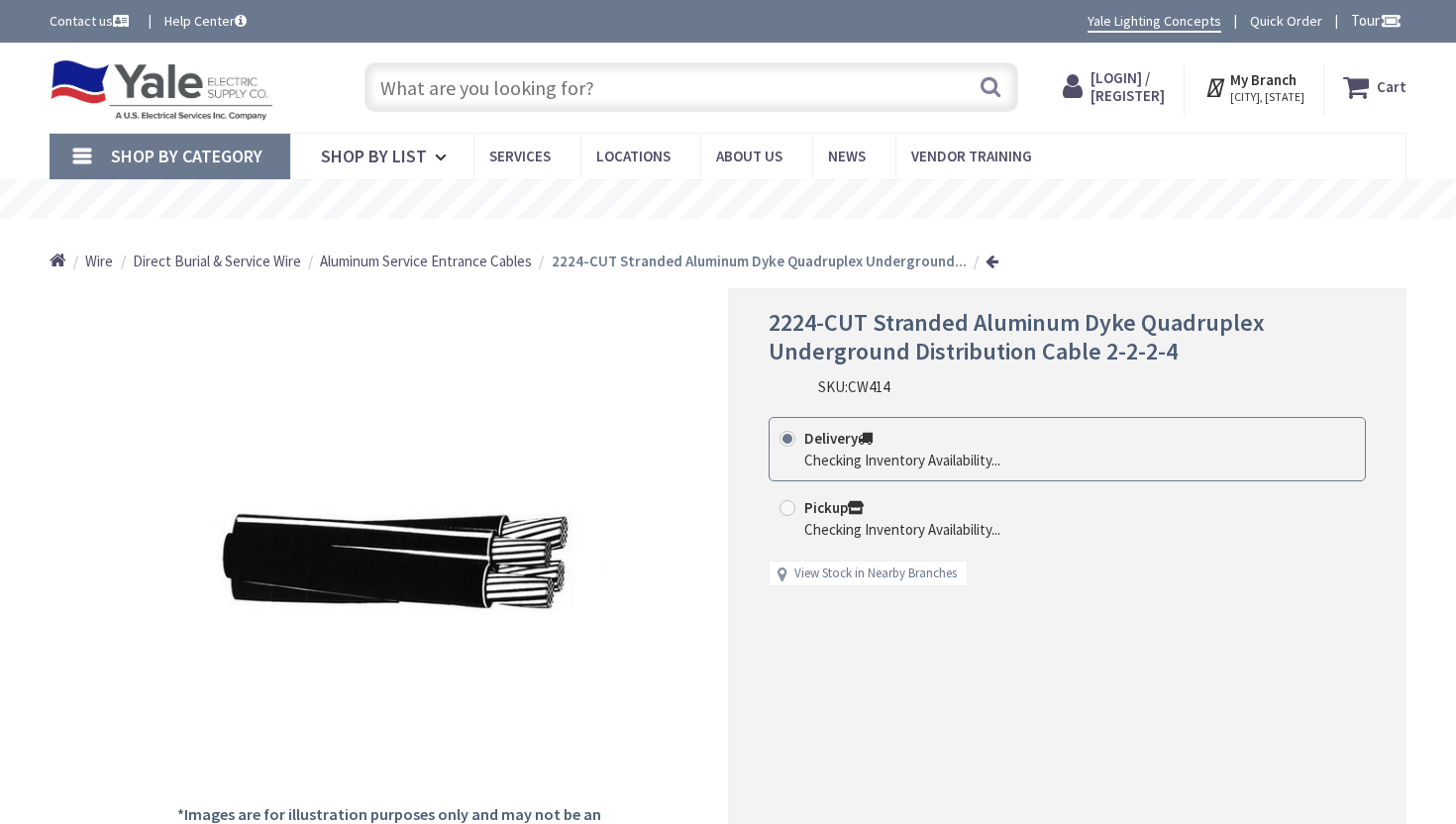 scroll, scrollTop: 0, scrollLeft: 0, axis: both 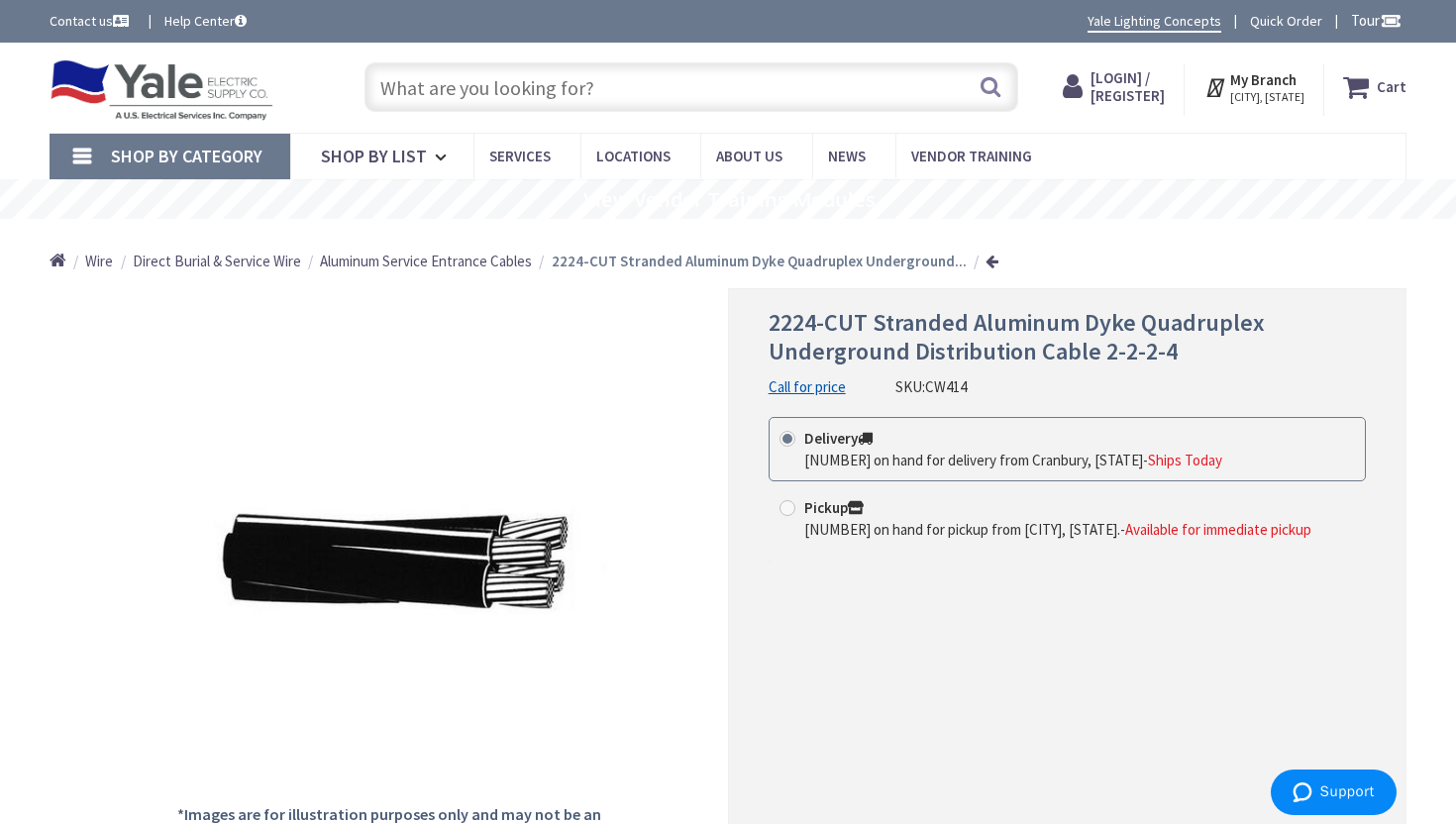 click at bounding box center [691, 87] 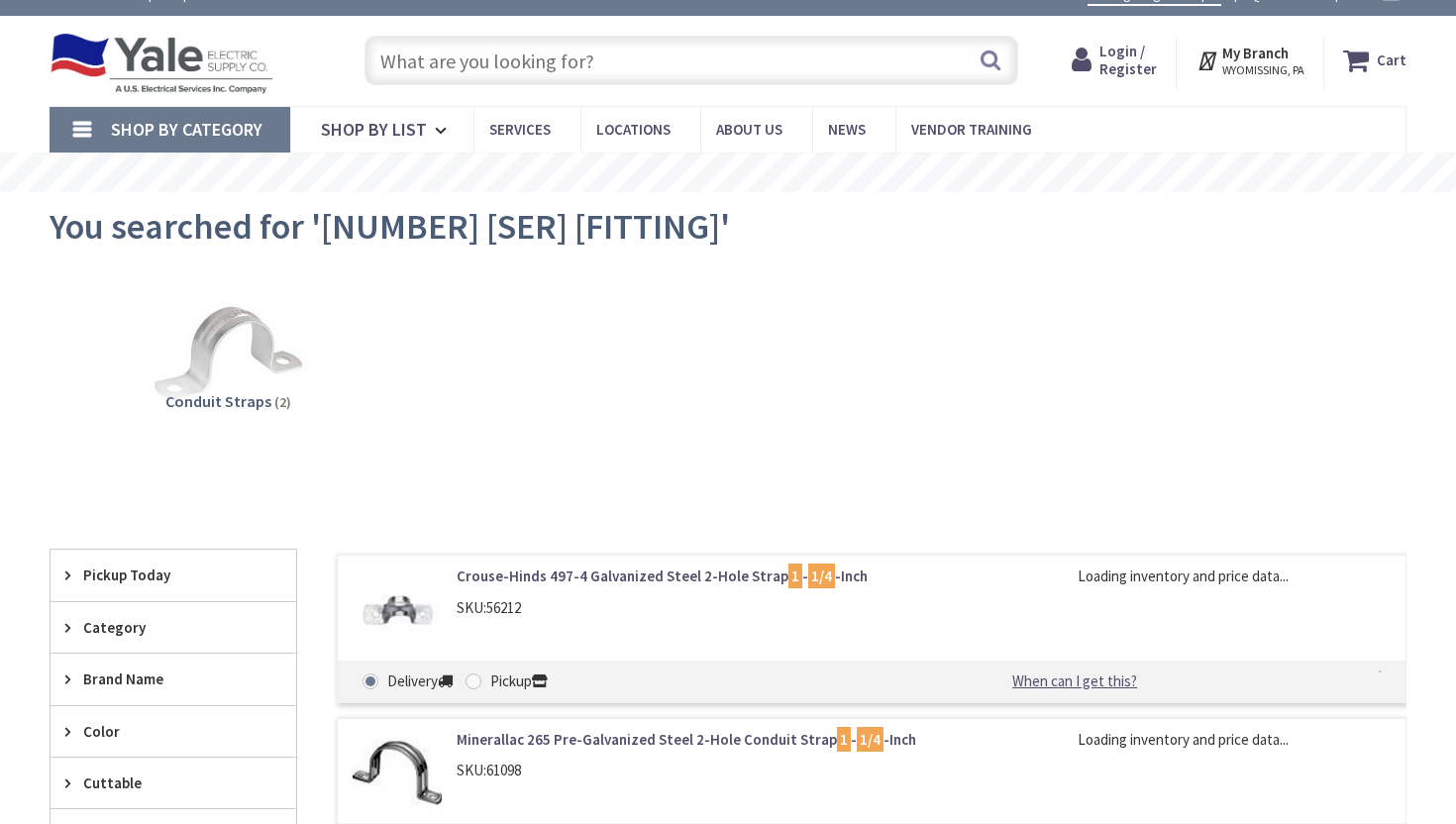 scroll, scrollTop: 74, scrollLeft: 0, axis: vertical 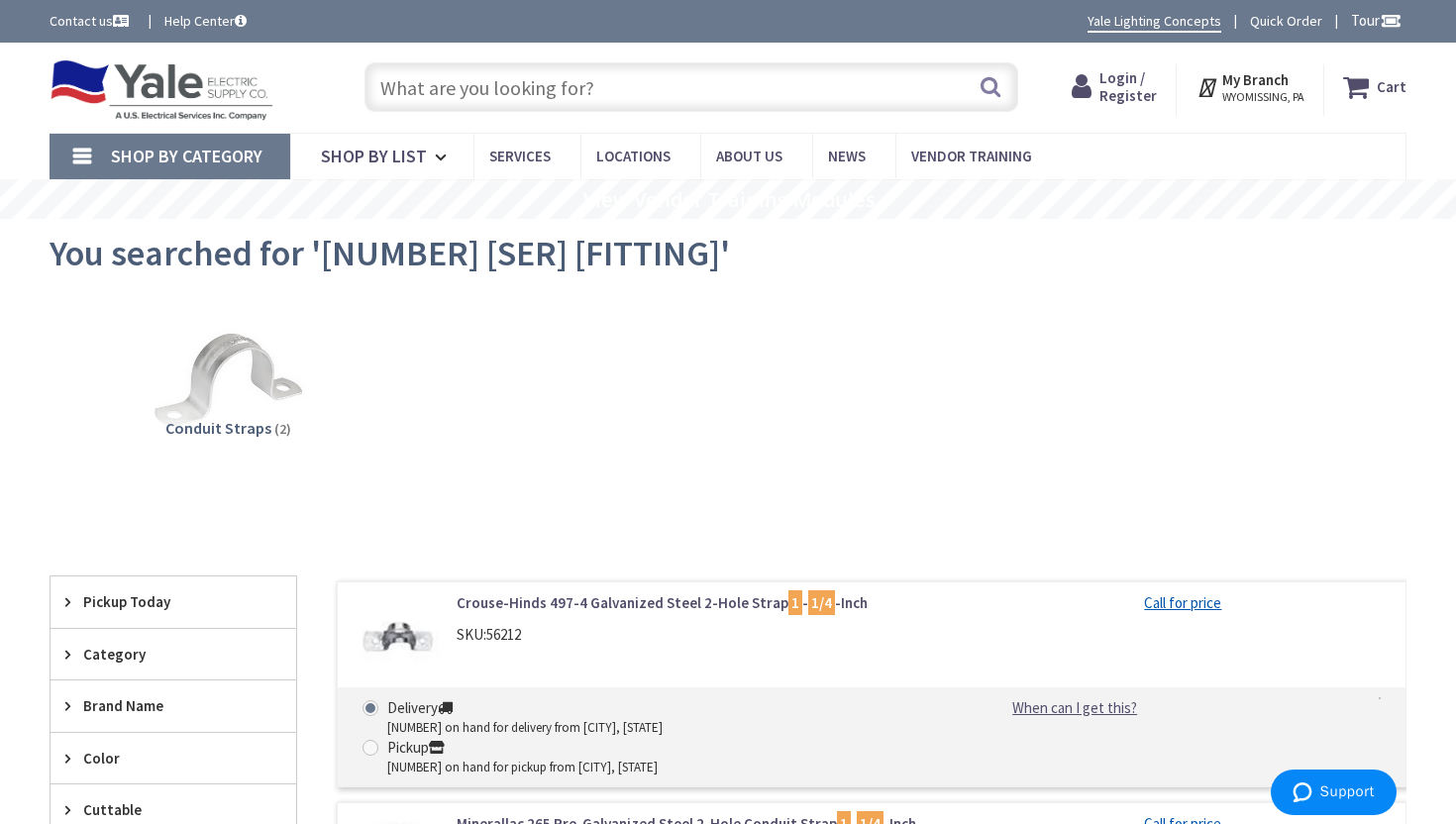 click at bounding box center [691, 87] 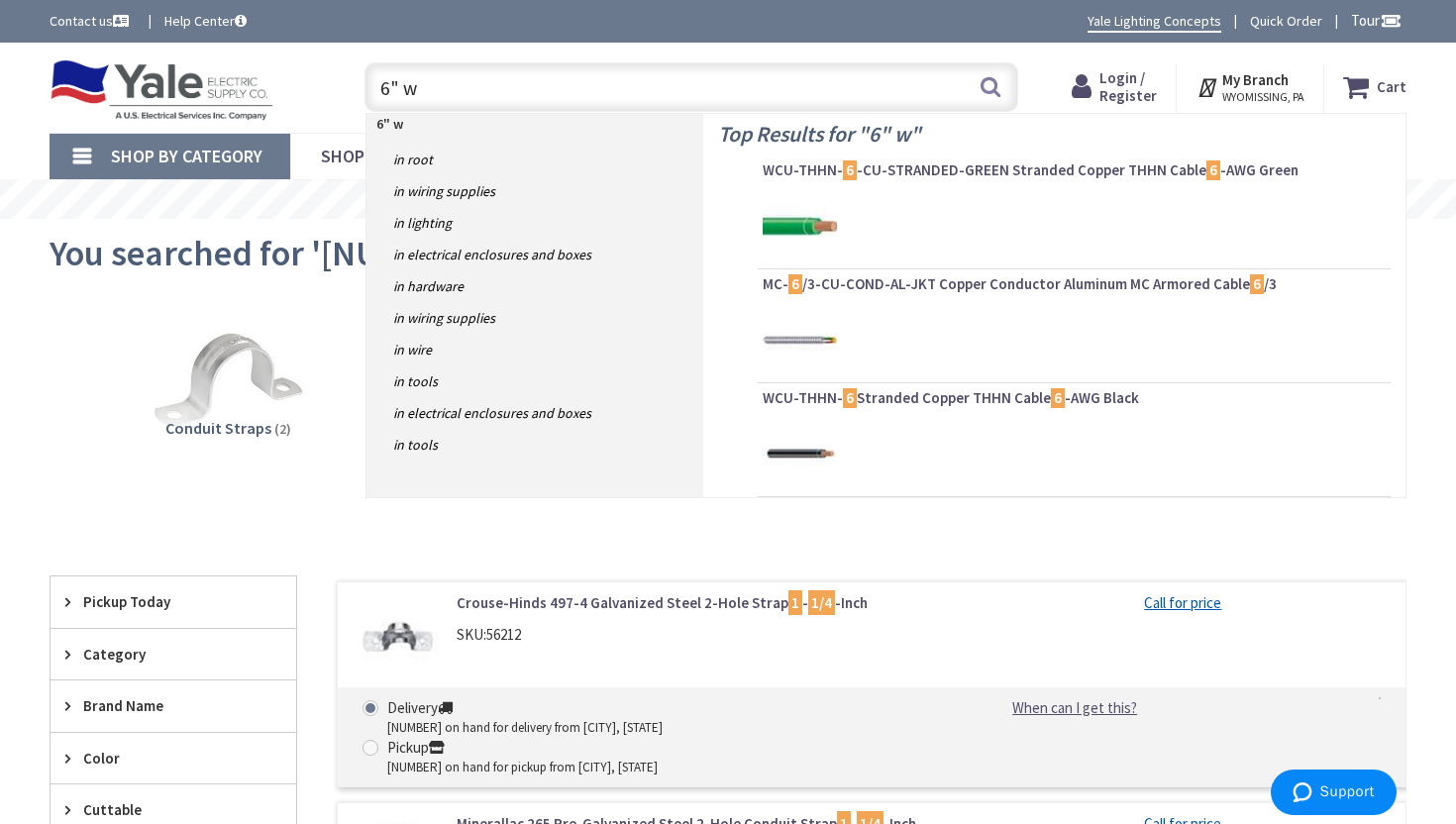 type on "6" wa" 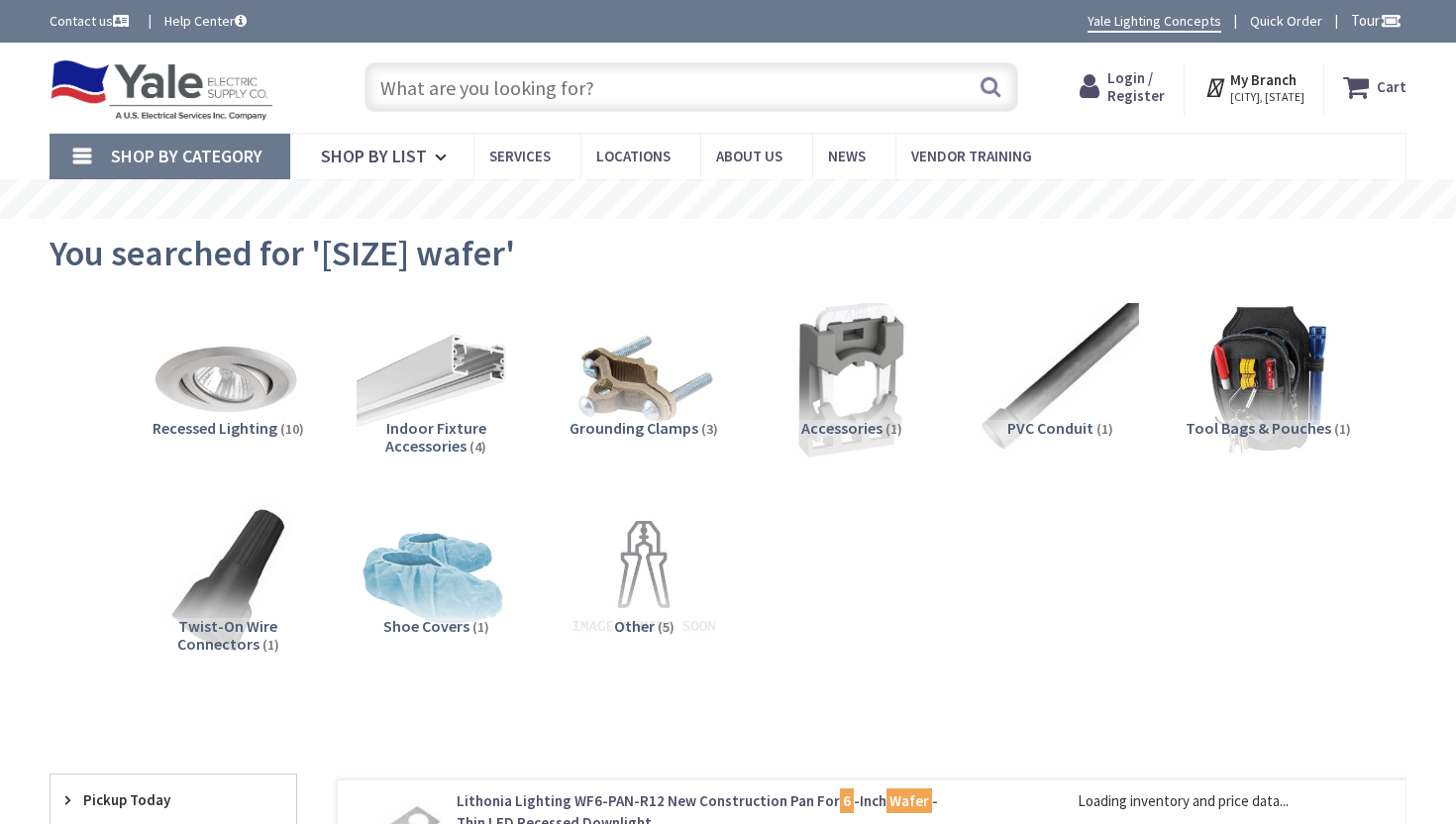 scroll, scrollTop: 0, scrollLeft: 0, axis: both 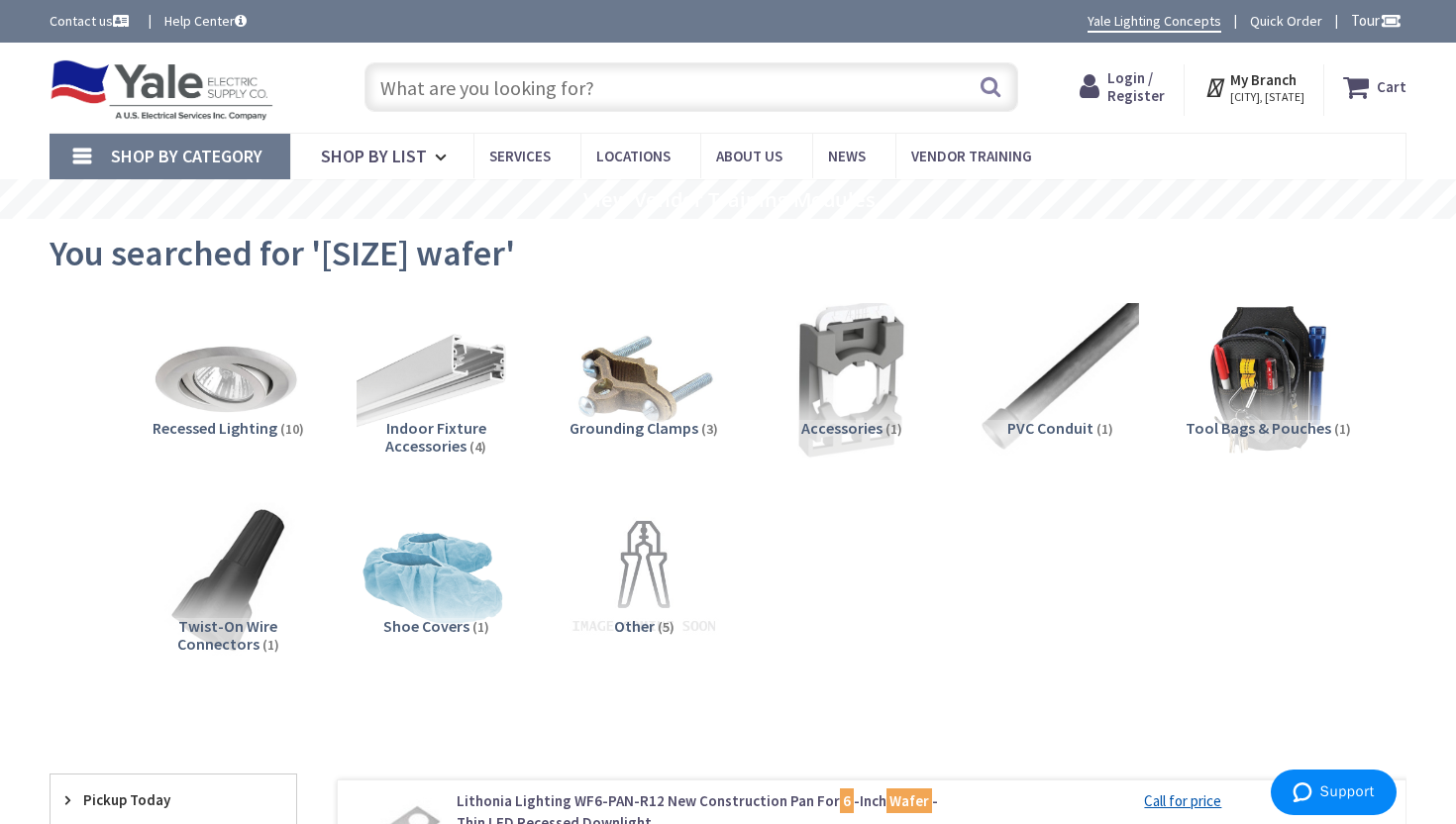 click at bounding box center [691, 87] 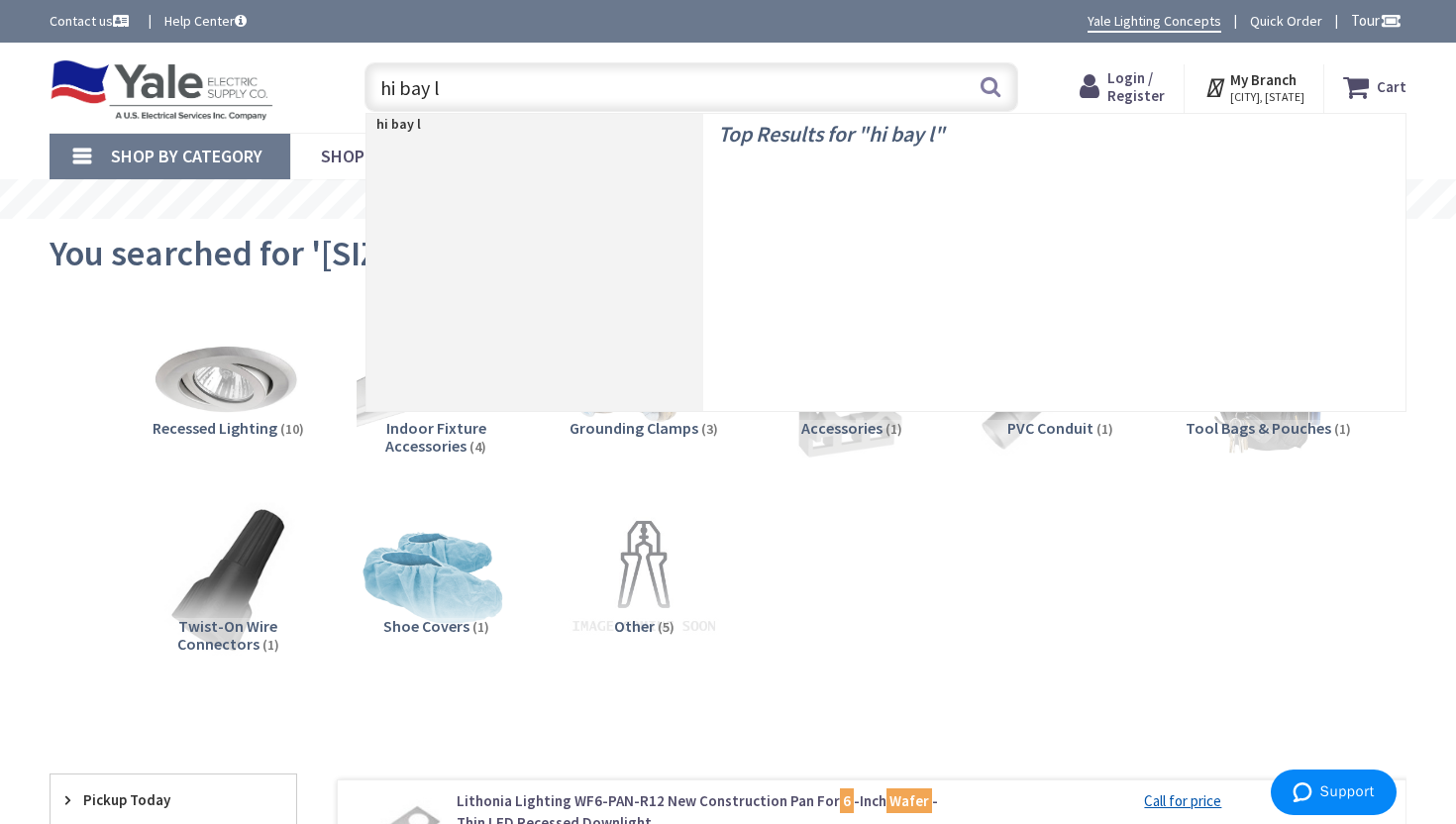 type on "hi bay li" 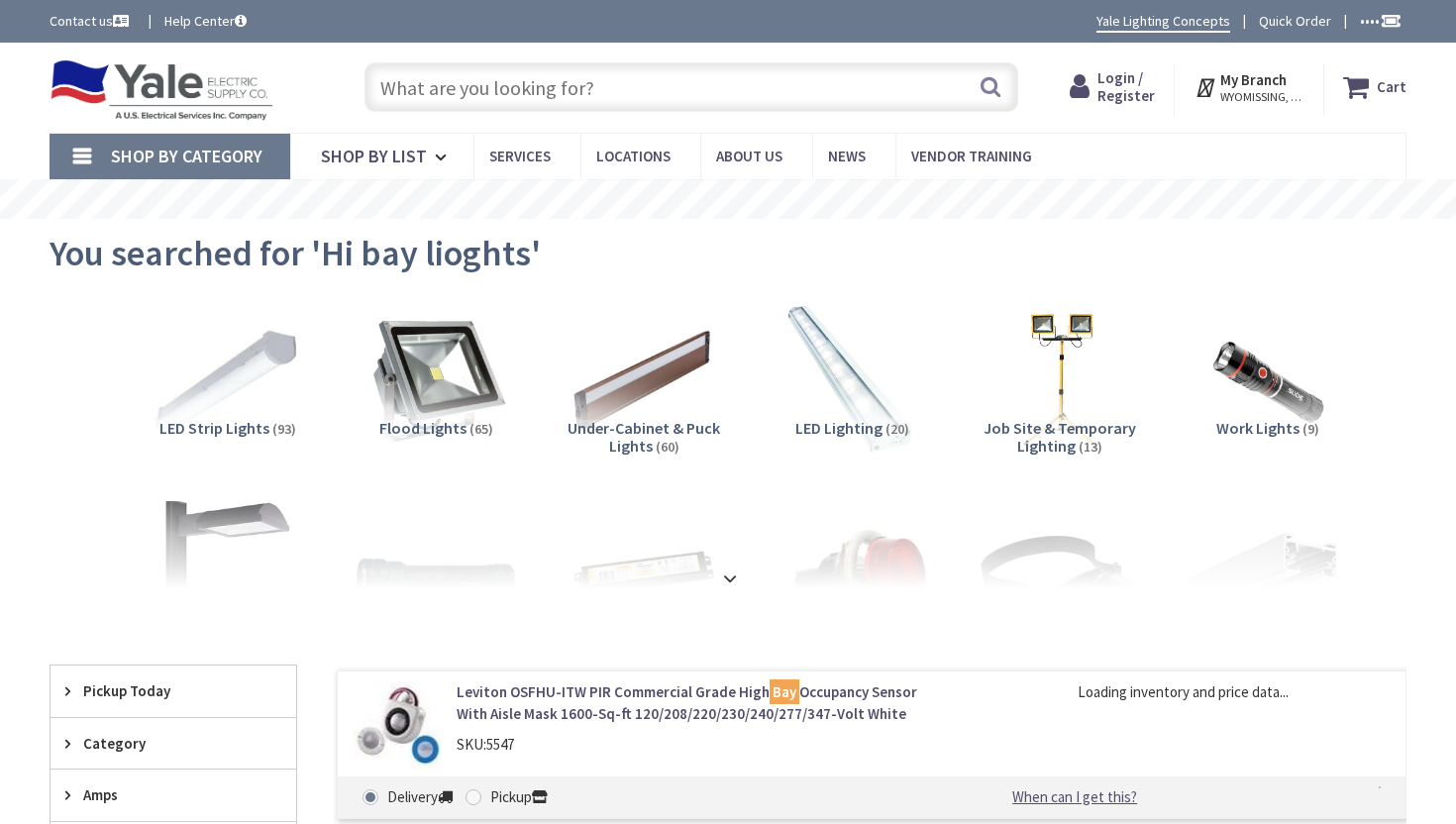 scroll, scrollTop: 0, scrollLeft: 0, axis: both 